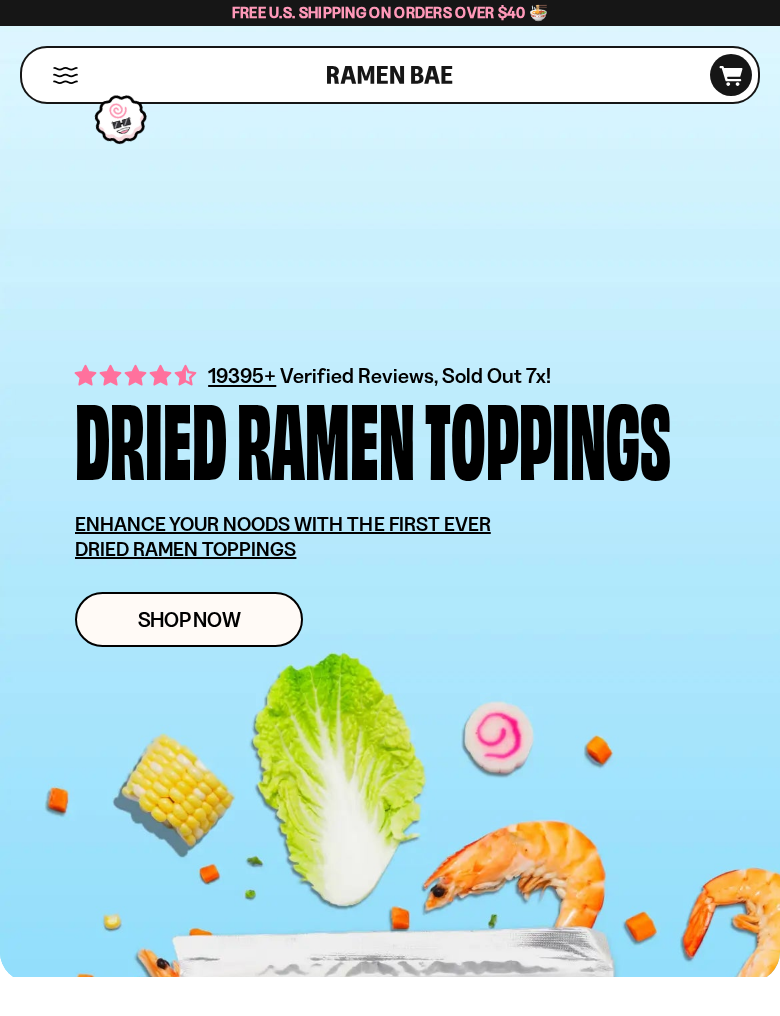 scroll, scrollTop: 0, scrollLeft: 0, axis: both 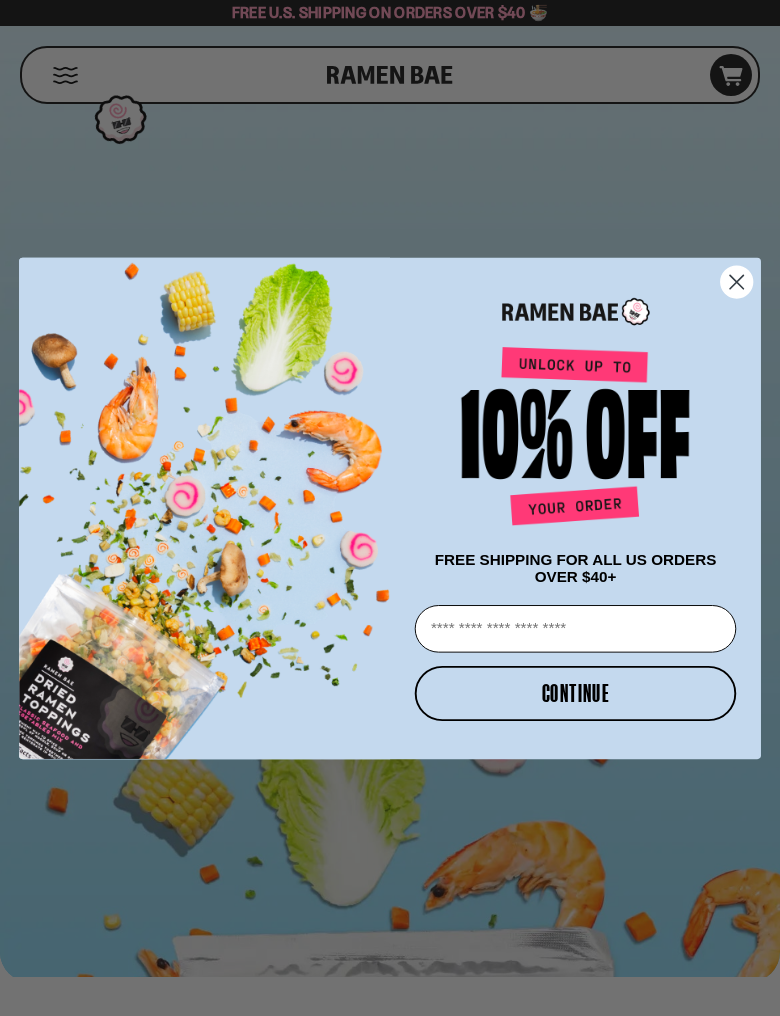 click 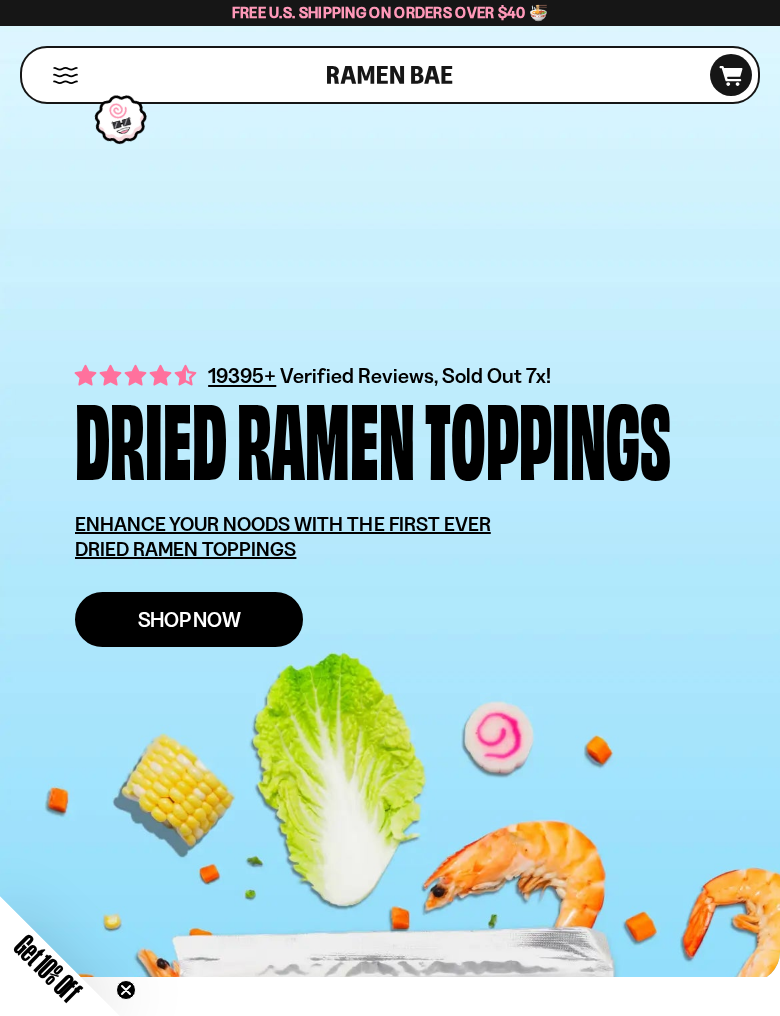 click on "Shop Now" at bounding box center [189, 619] 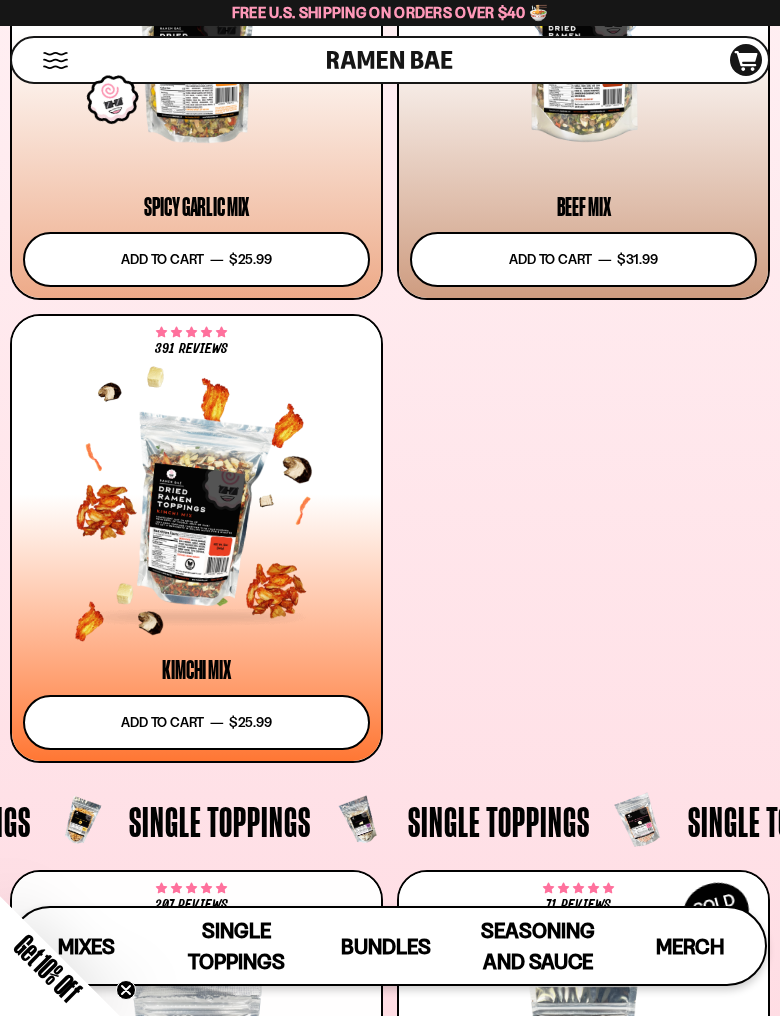scroll, scrollTop: 1300, scrollLeft: 0, axis: vertical 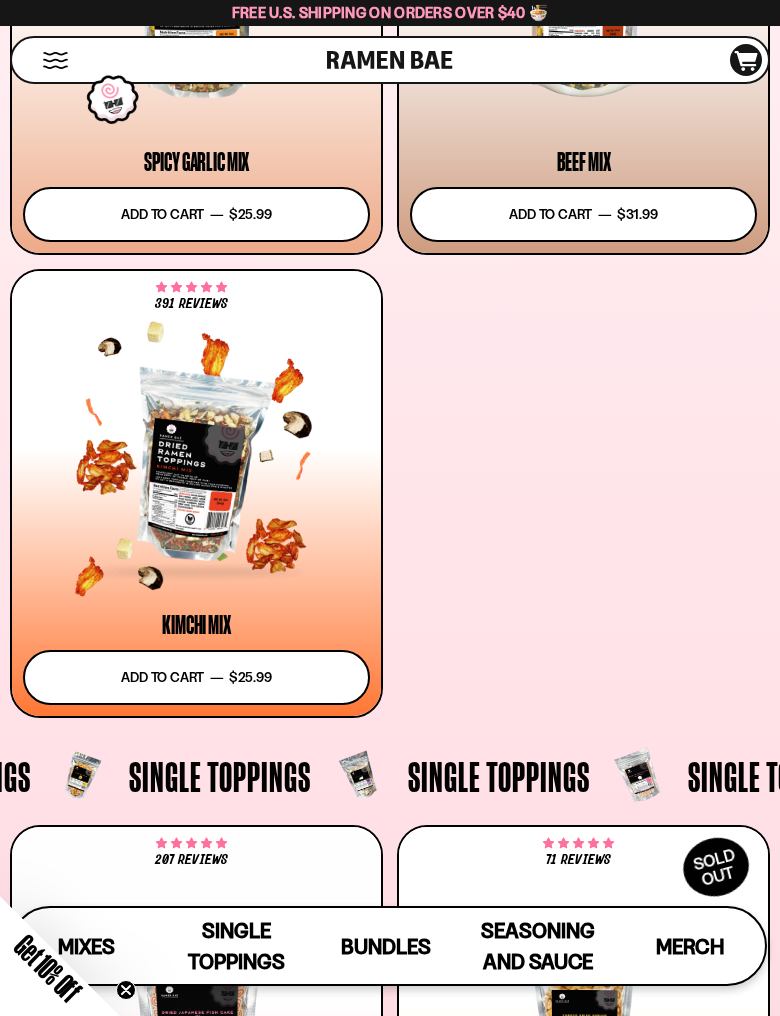 click at bounding box center [196, 467] 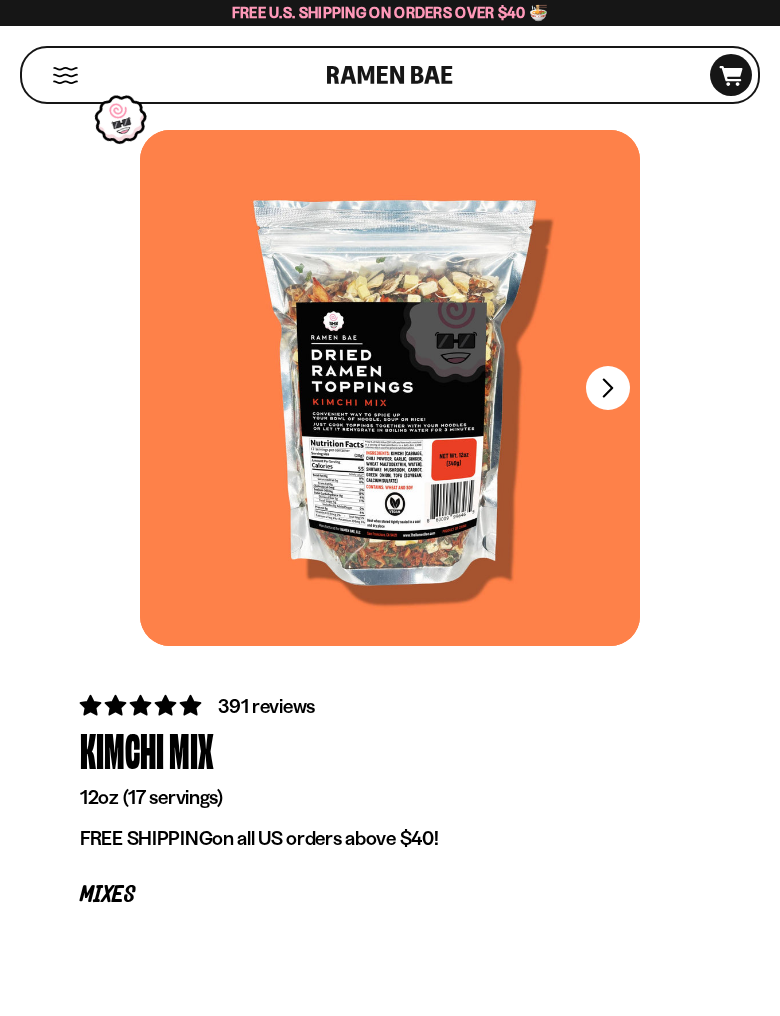 scroll, scrollTop: 0, scrollLeft: 0, axis: both 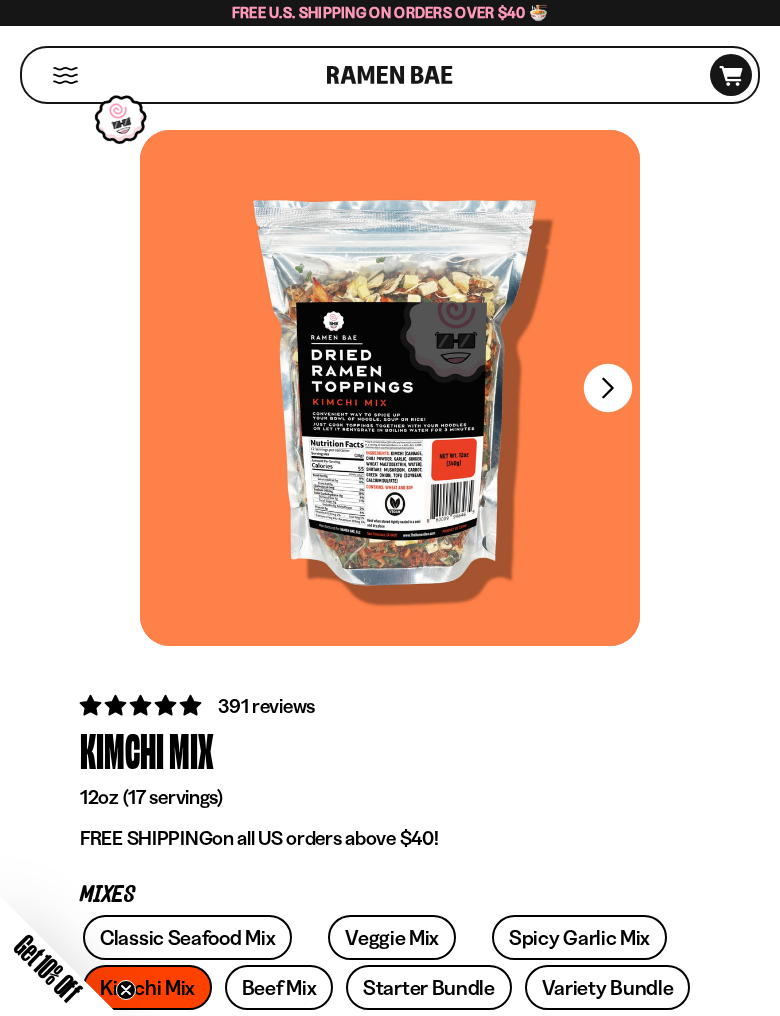 click on "FADCB6FD-DFAB-4417-9F21-029242090B77" at bounding box center [608, 388] 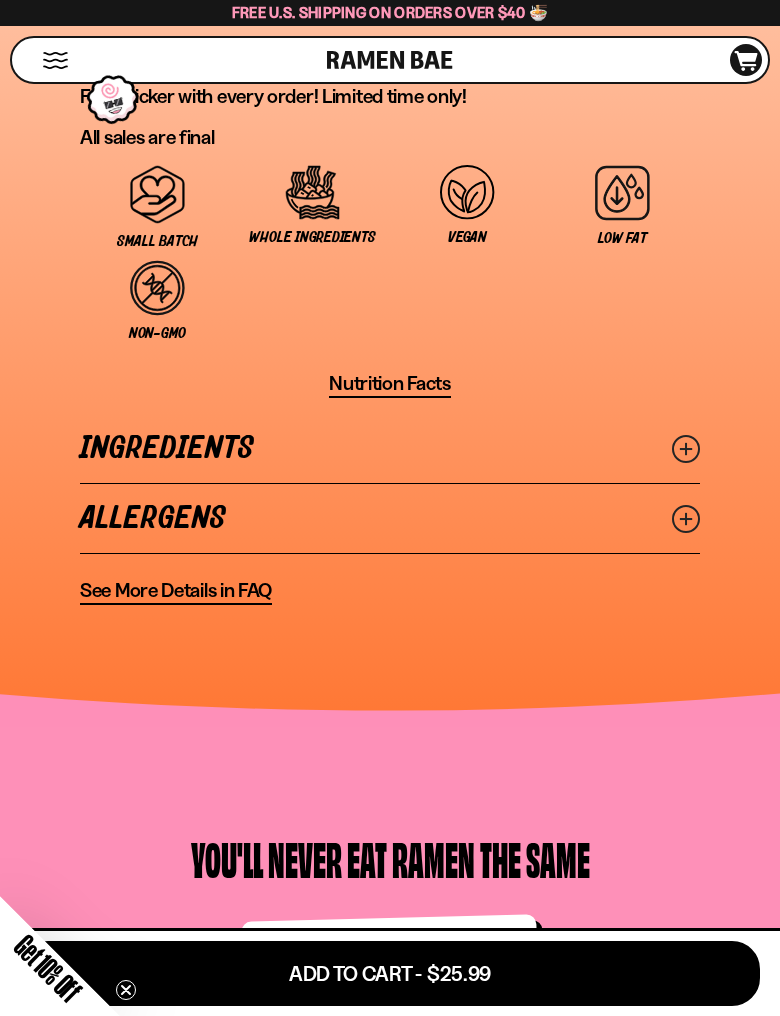 scroll, scrollTop: 2000, scrollLeft: 0, axis: vertical 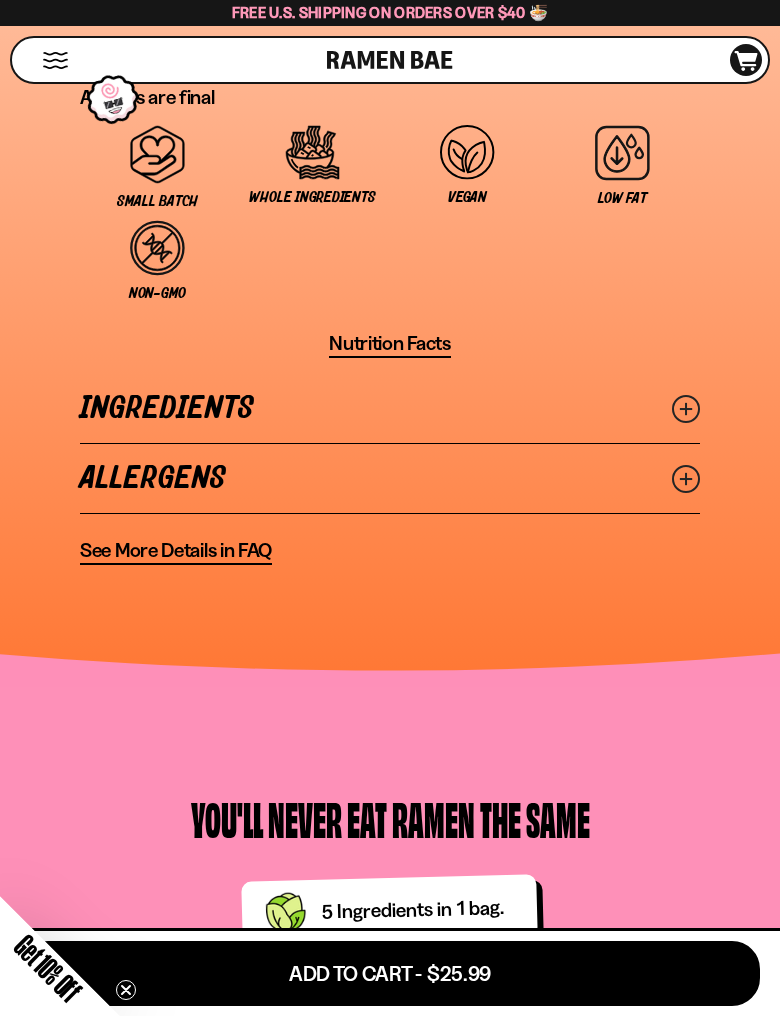 click on "Ingredients" at bounding box center [390, 408] 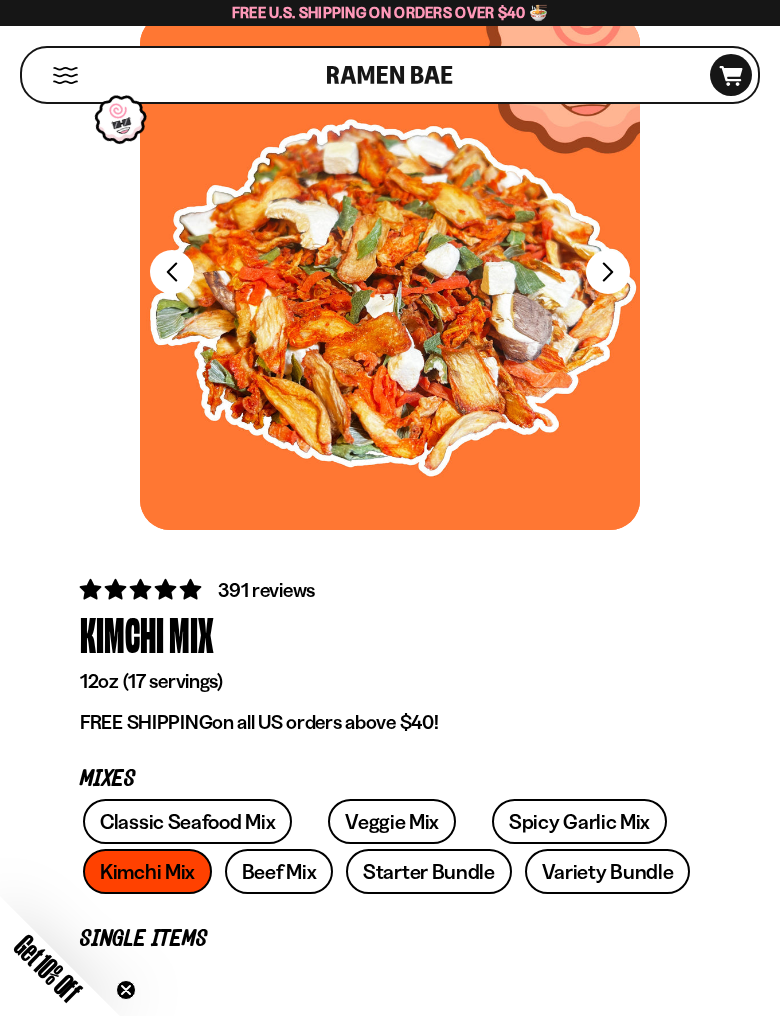 scroll, scrollTop: 0, scrollLeft: 0, axis: both 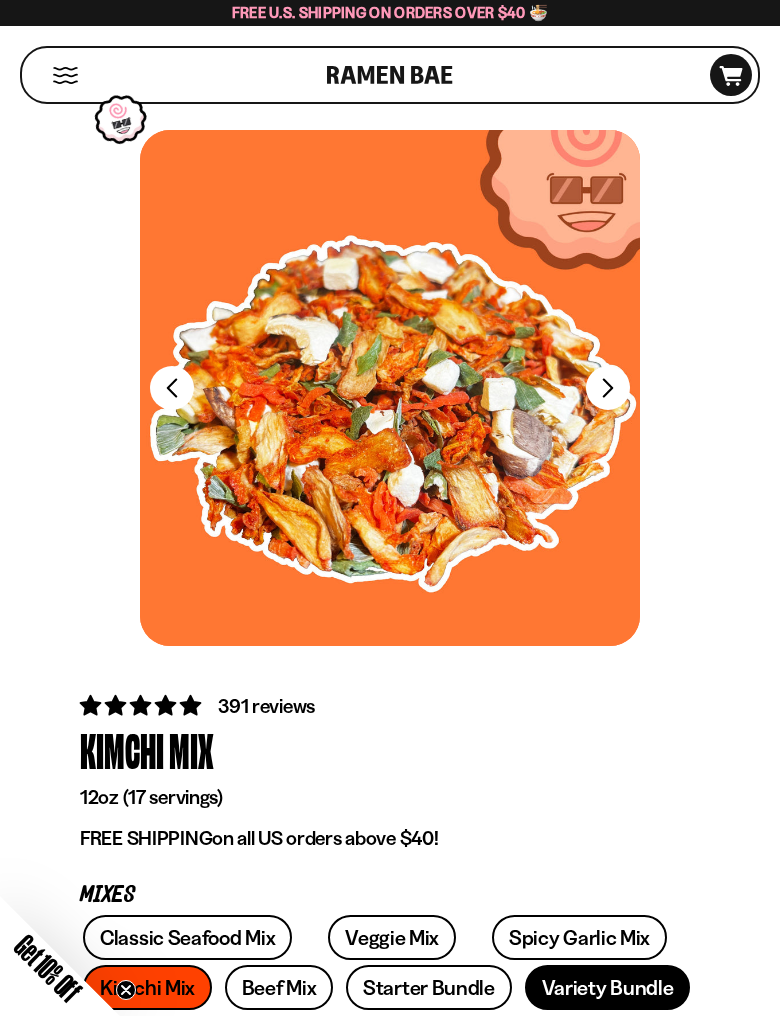 click on "Variety Bundle" at bounding box center (608, 987) 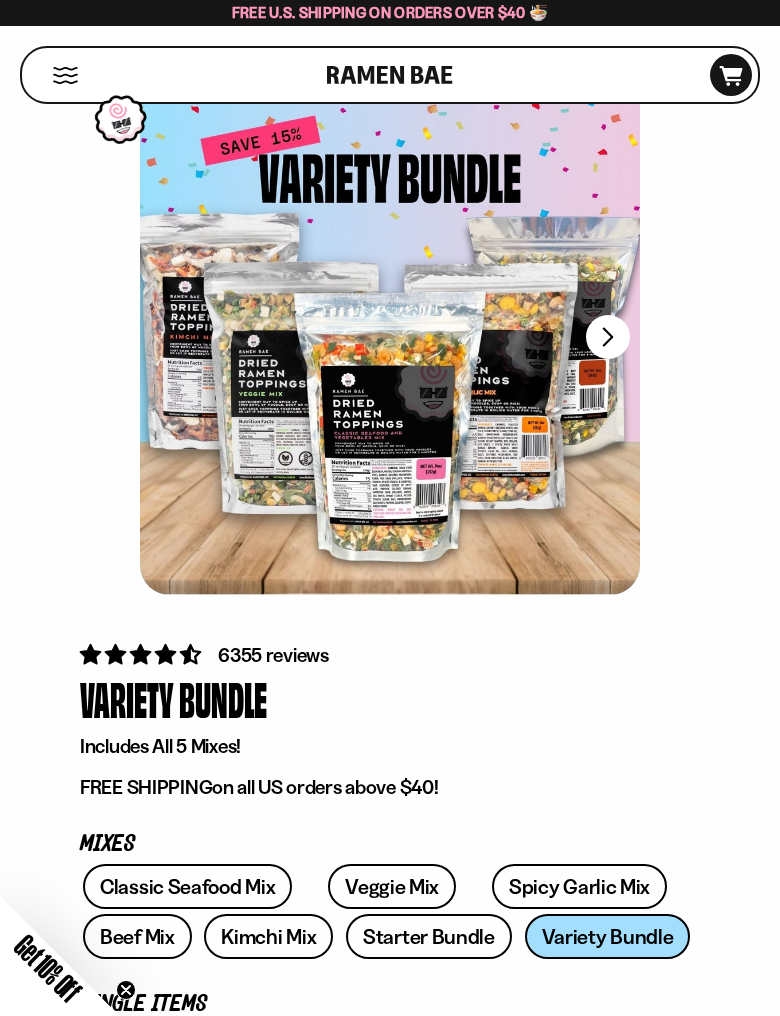 scroll, scrollTop: 100, scrollLeft: 0, axis: vertical 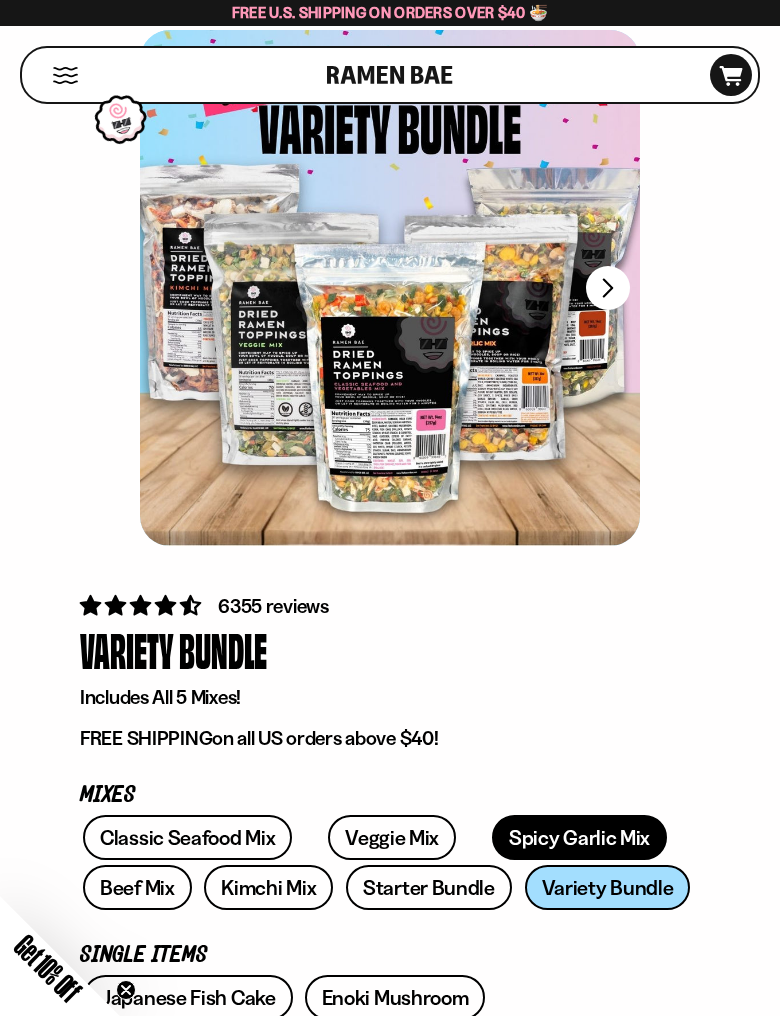 click on "Spicy Garlic Mix" at bounding box center (579, 837) 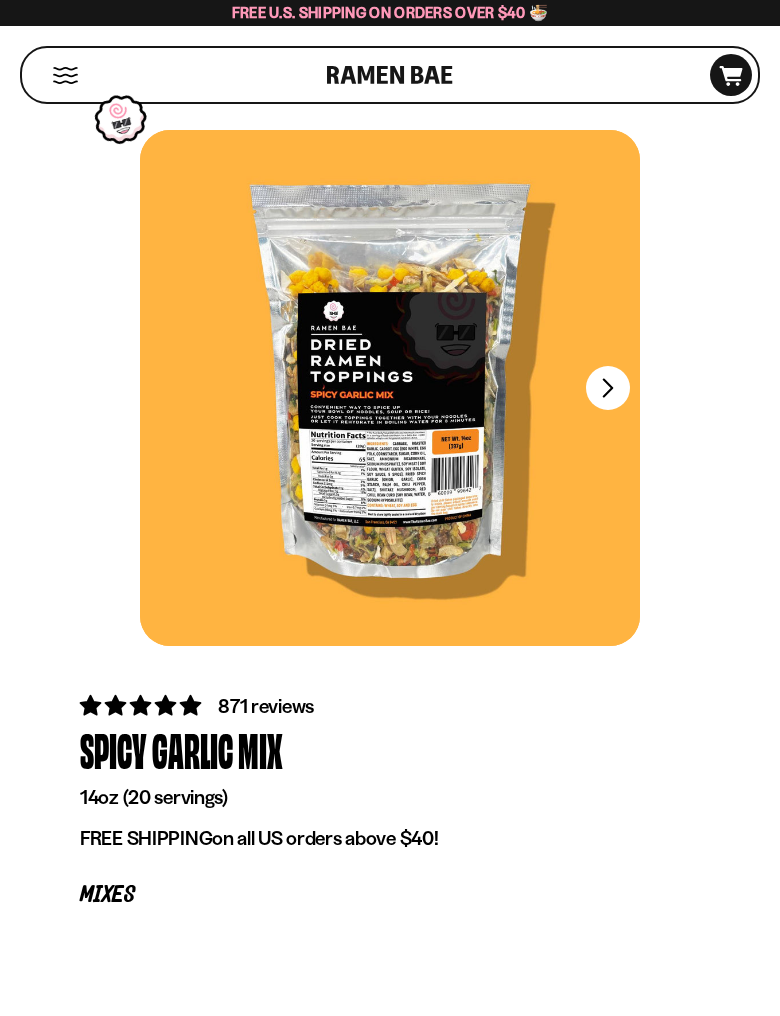 scroll, scrollTop: 0, scrollLeft: 0, axis: both 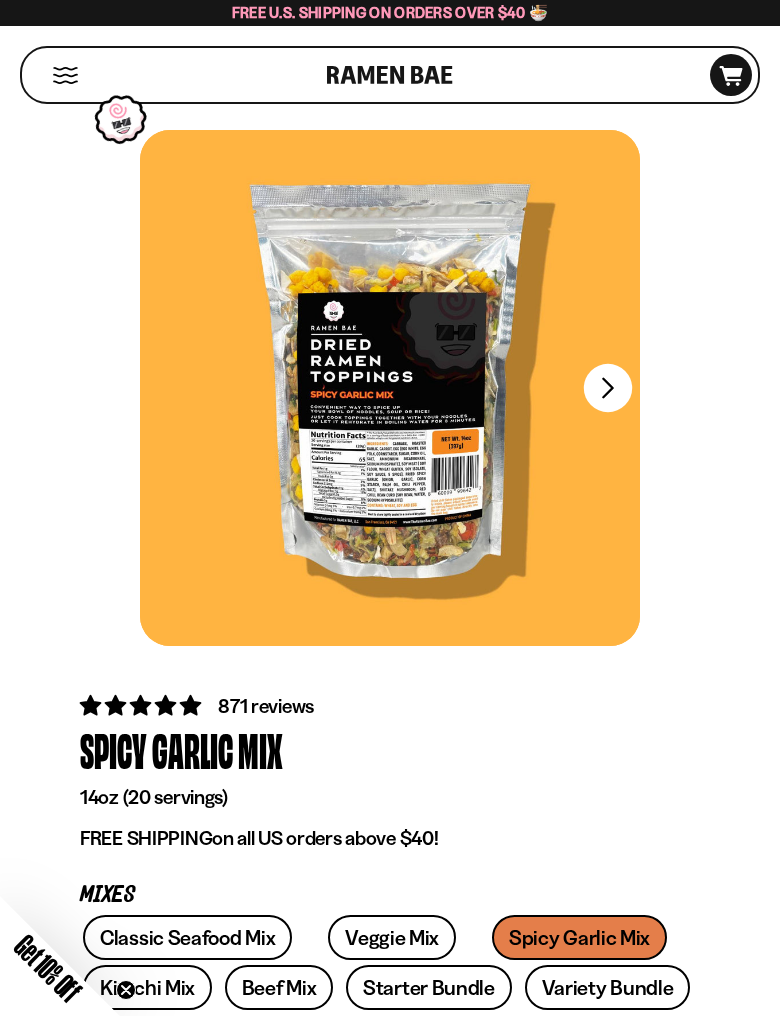 click on "FADCB6FD-DFAB-4417-9F21-029242090B77" at bounding box center (608, 388) 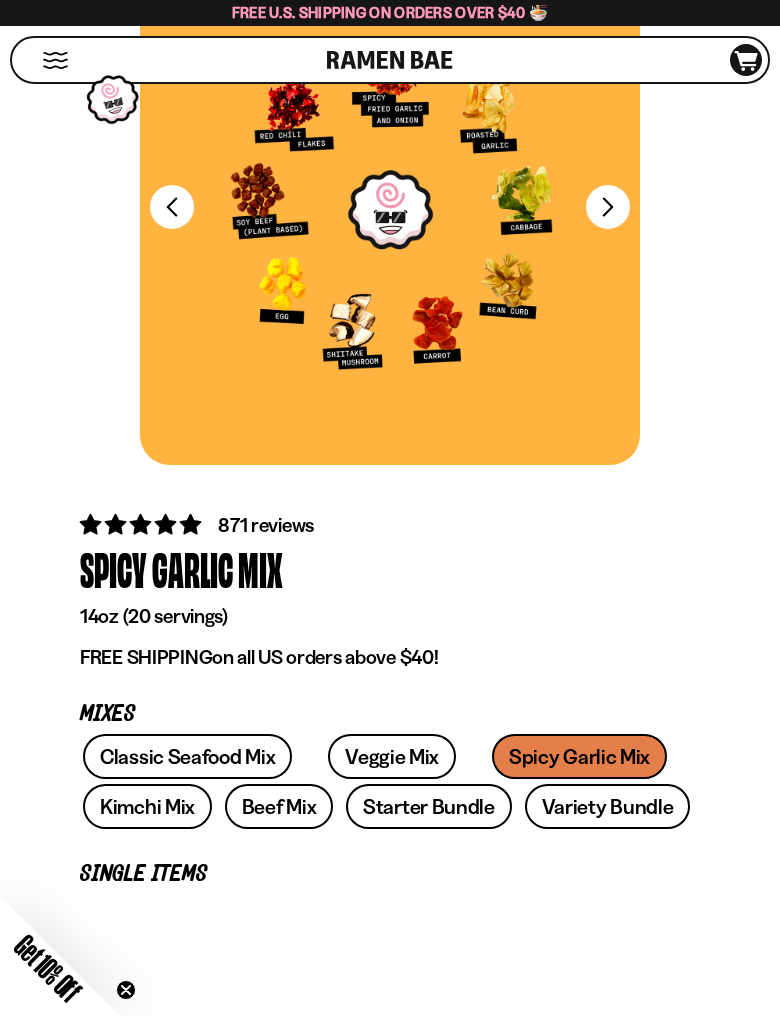 scroll, scrollTop: 200, scrollLeft: 0, axis: vertical 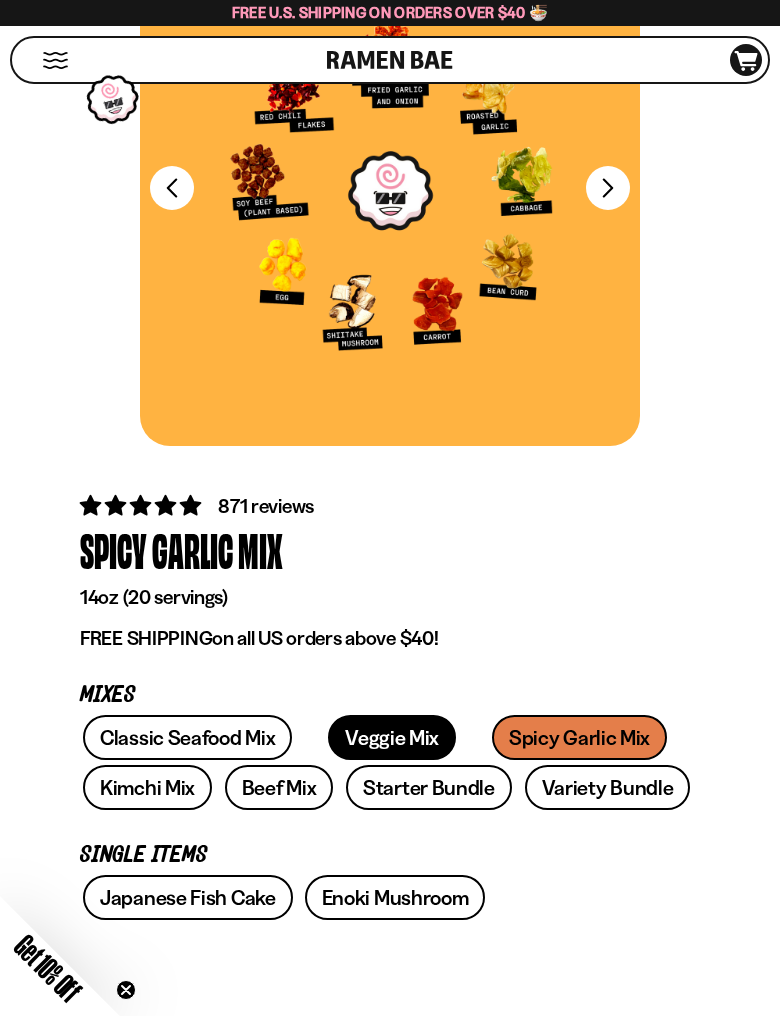 click on "Veggie Mix" at bounding box center [392, 737] 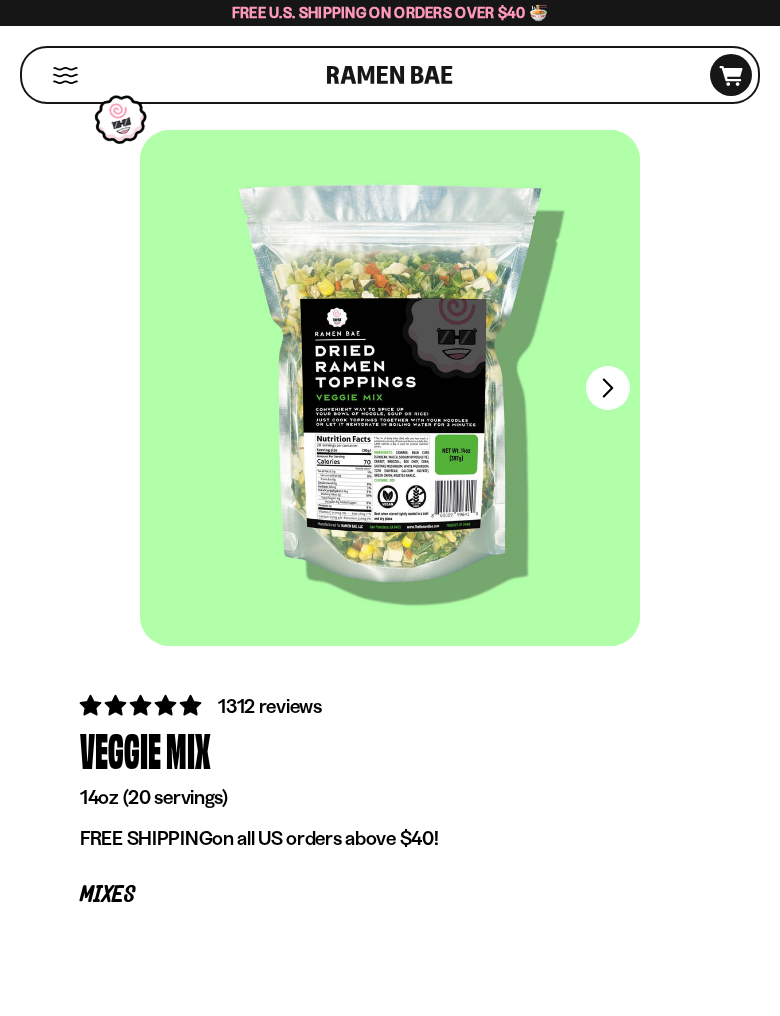 scroll, scrollTop: 0, scrollLeft: 0, axis: both 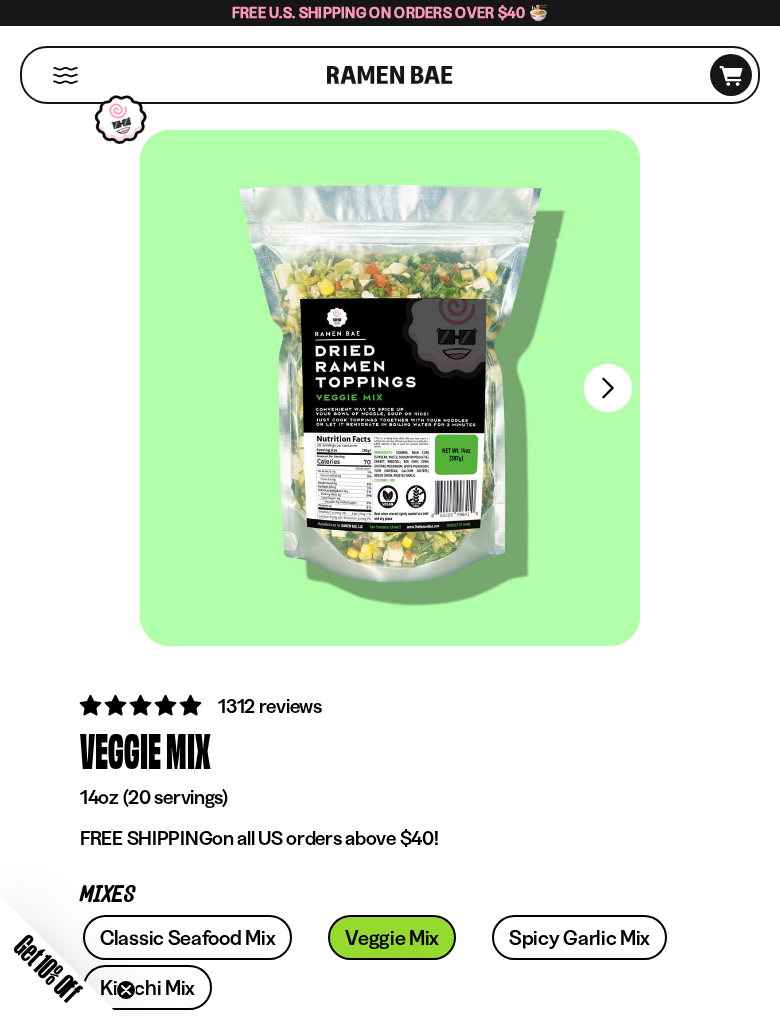 click on "FADCB6FD-DFAB-4417-9F21-029242090B77" at bounding box center [608, 388] 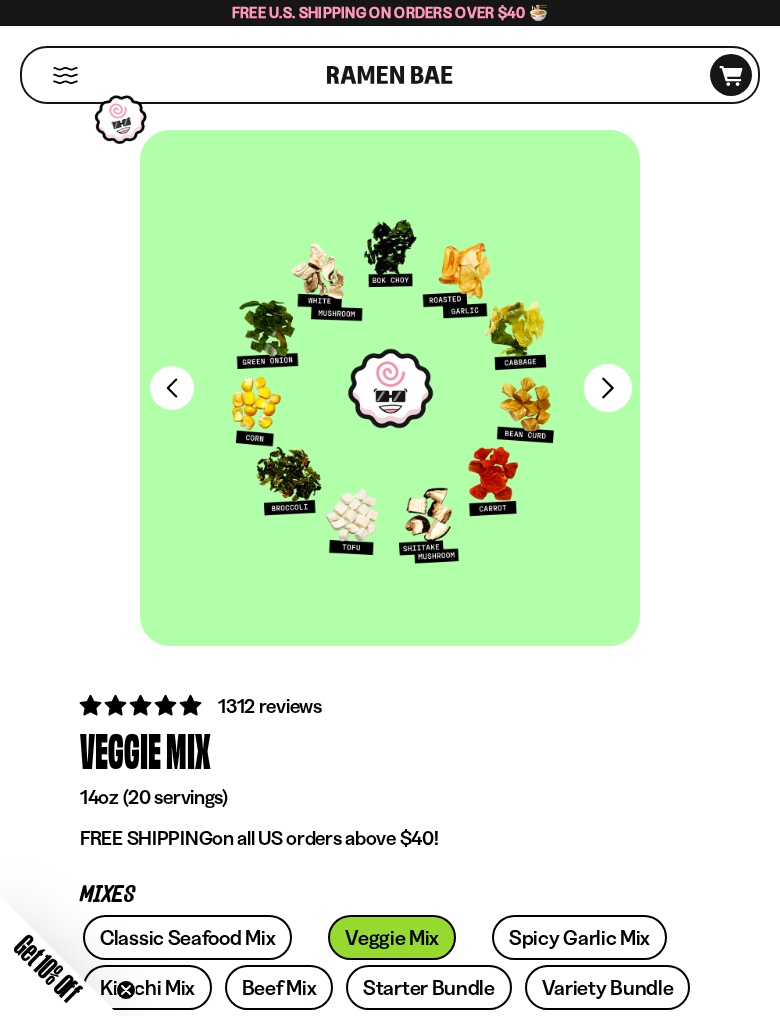 click on "FADCB6FD-DFAB-4417-9F21-029242090B77" at bounding box center (608, 388) 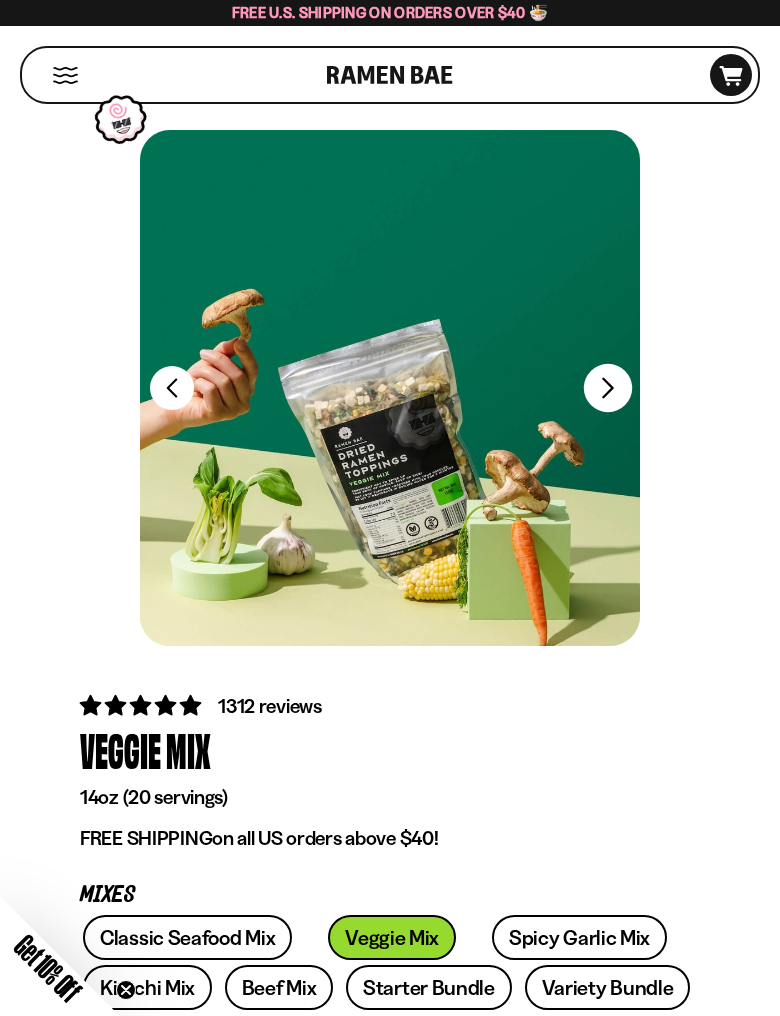 click on "FADCB6FD-DFAB-4417-9F21-029242090B77" at bounding box center (608, 388) 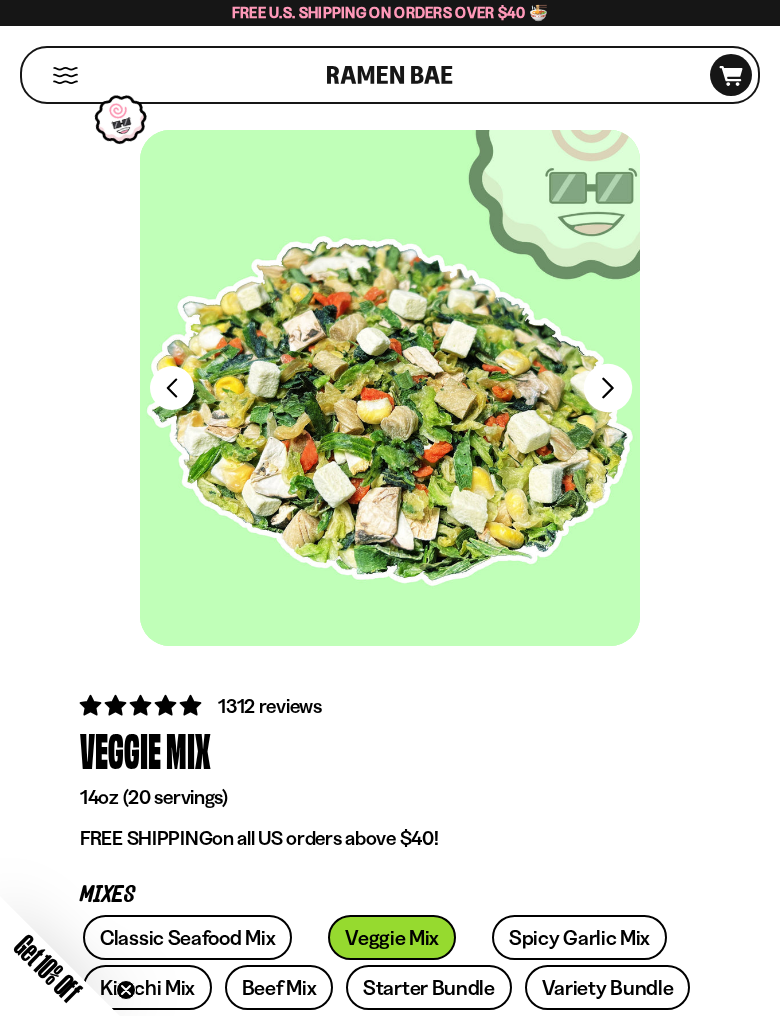 click on "FADCB6FD-DFAB-4417-9F21-029242090B77" at bounding box center (608, 388) 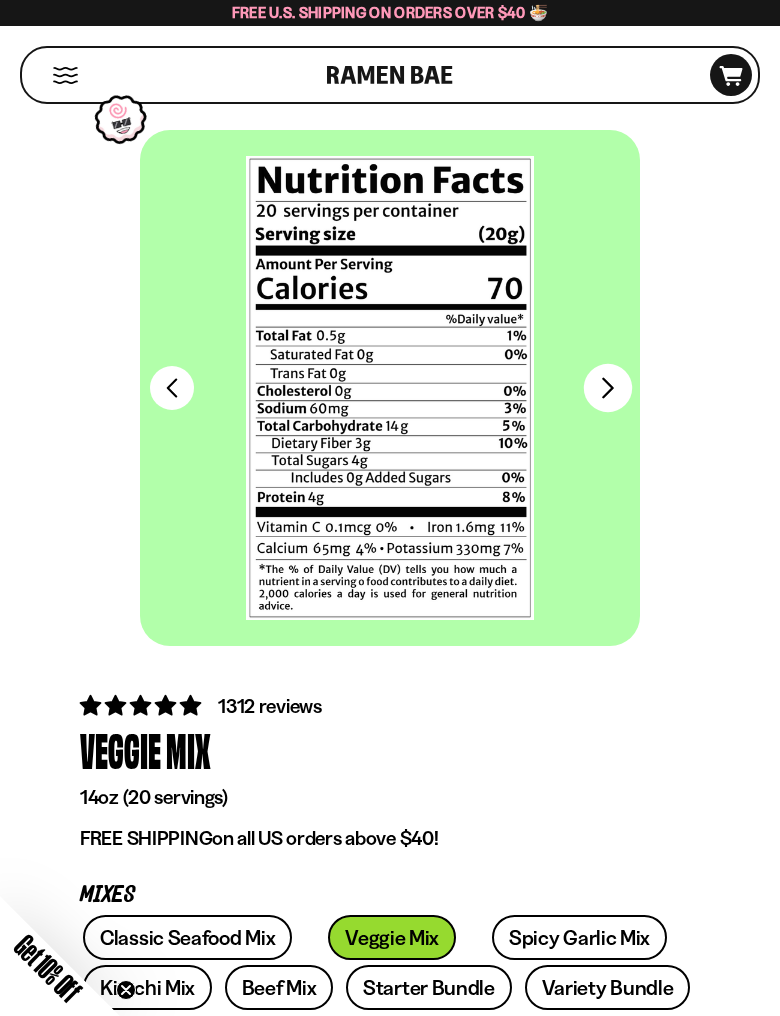 click at bounding box center (390, 388) 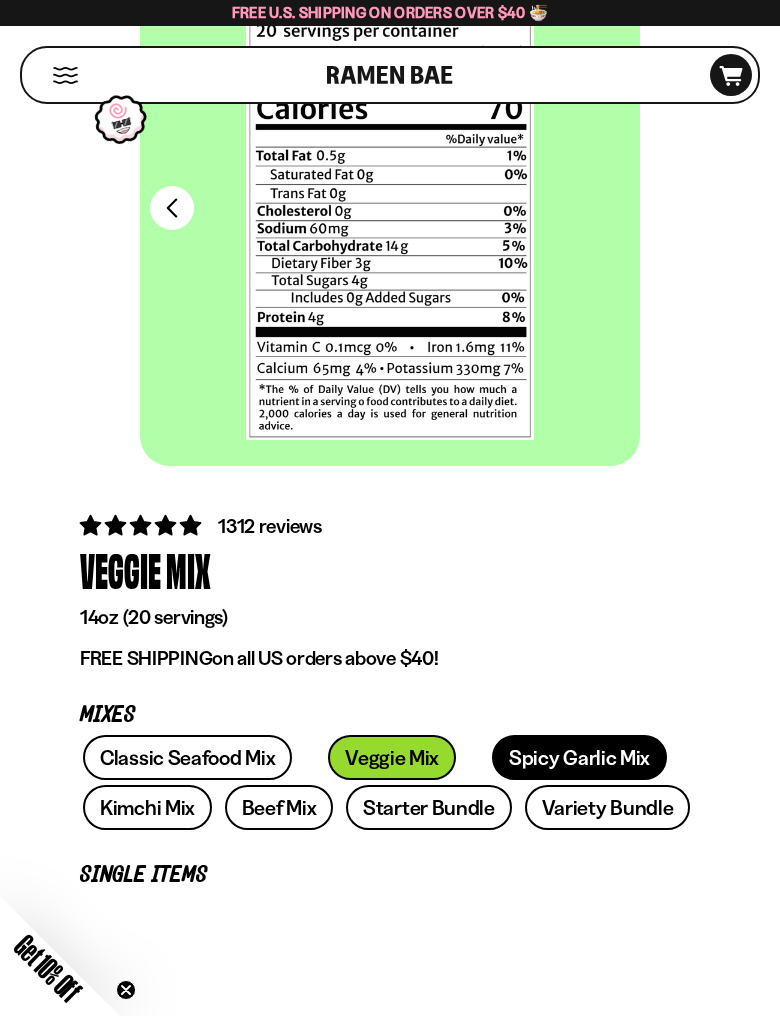 scroll, scrollTop: 300, scrollLeft: 0, axis: vertical 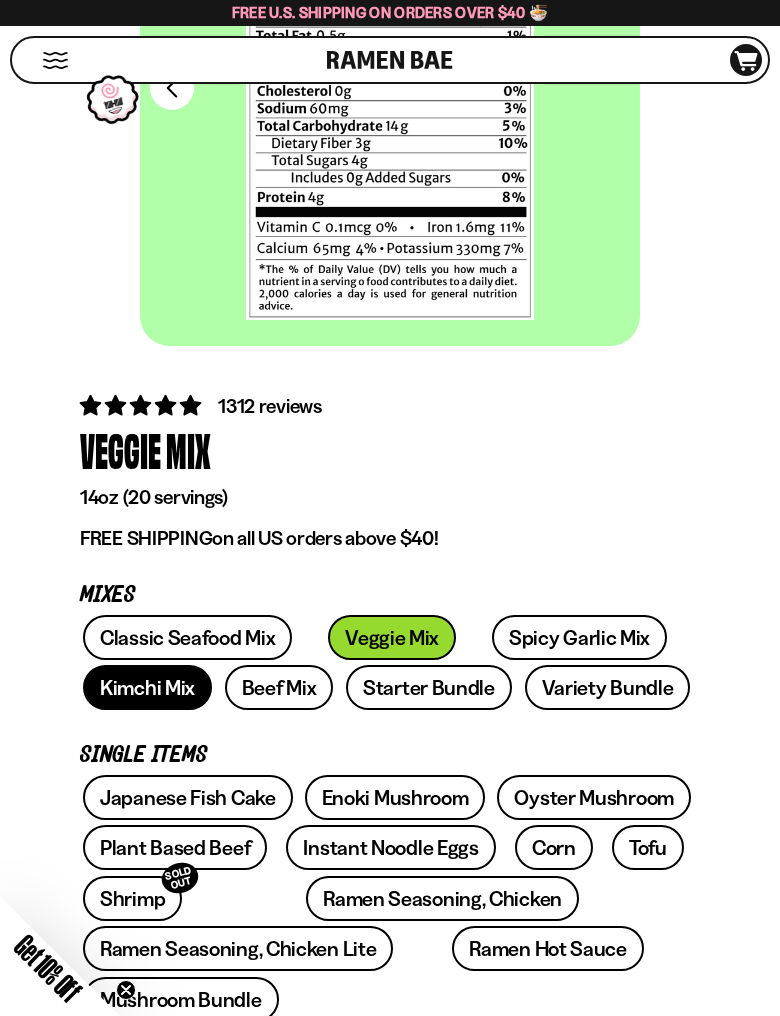 click on "Kimchi Mix" at bounding box center [147, 687] 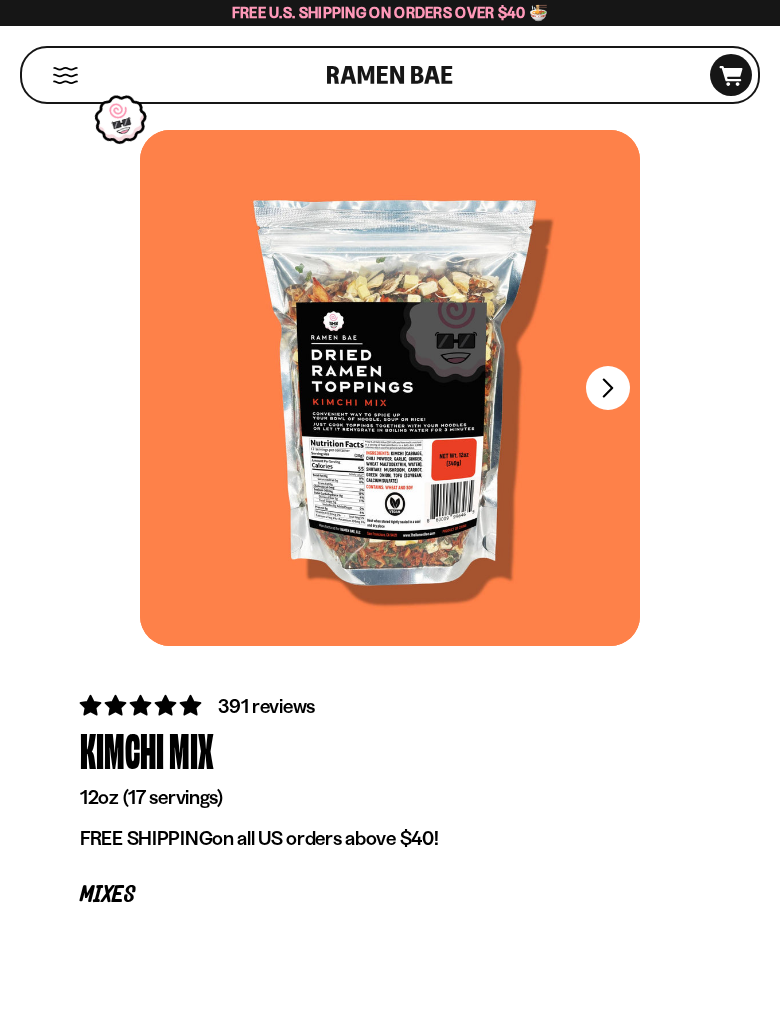 scroll, scrollTop: 0, scrollLeft: 0, axis: both 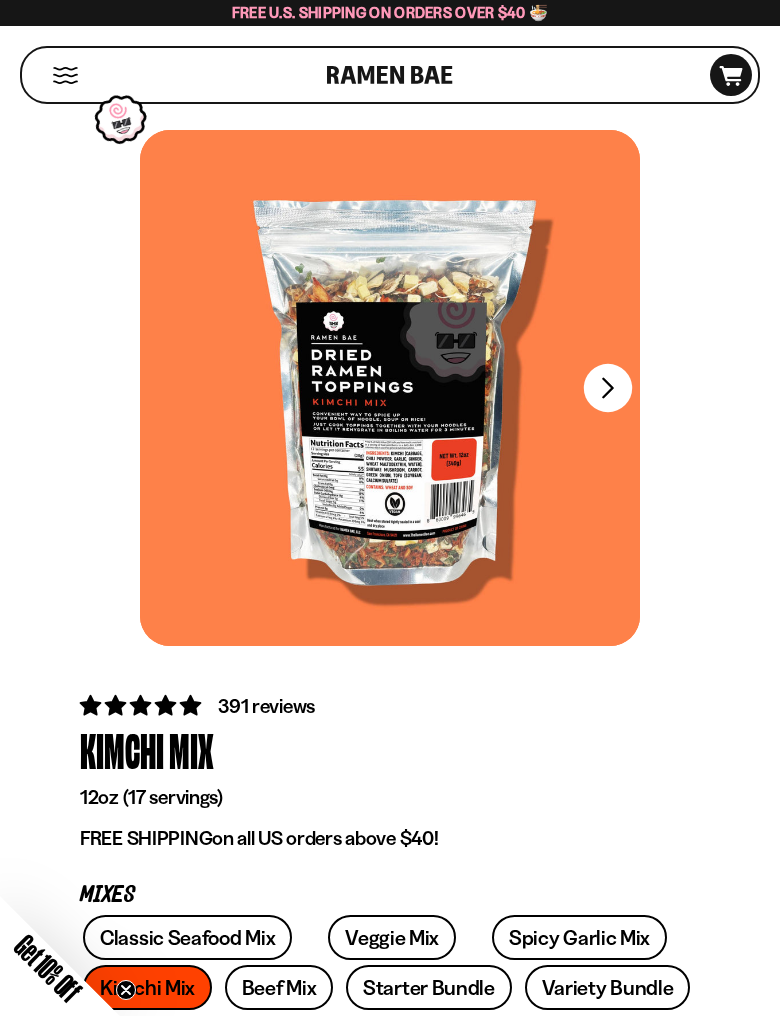 click on "FADCB6FD-DFAB-4417-9F21-029242090B77" at bounding box center [608, 388] 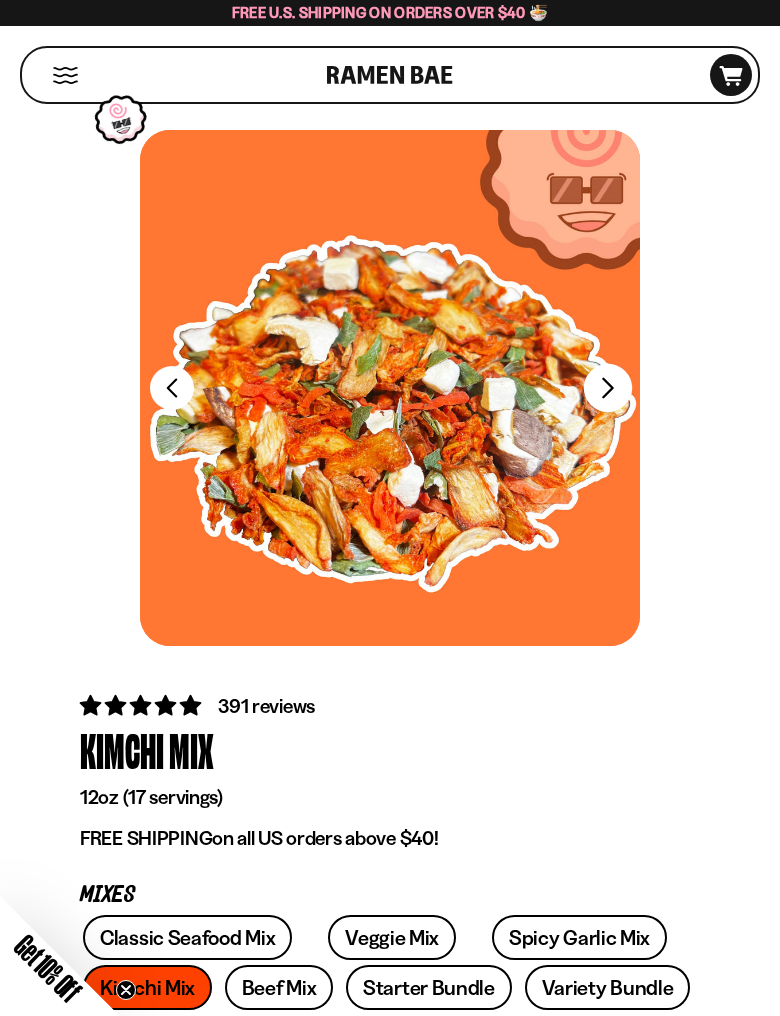 click on "FADCB6FD-DFAB-4417-9F21-029242090B77" at bounding box center [608, 388] 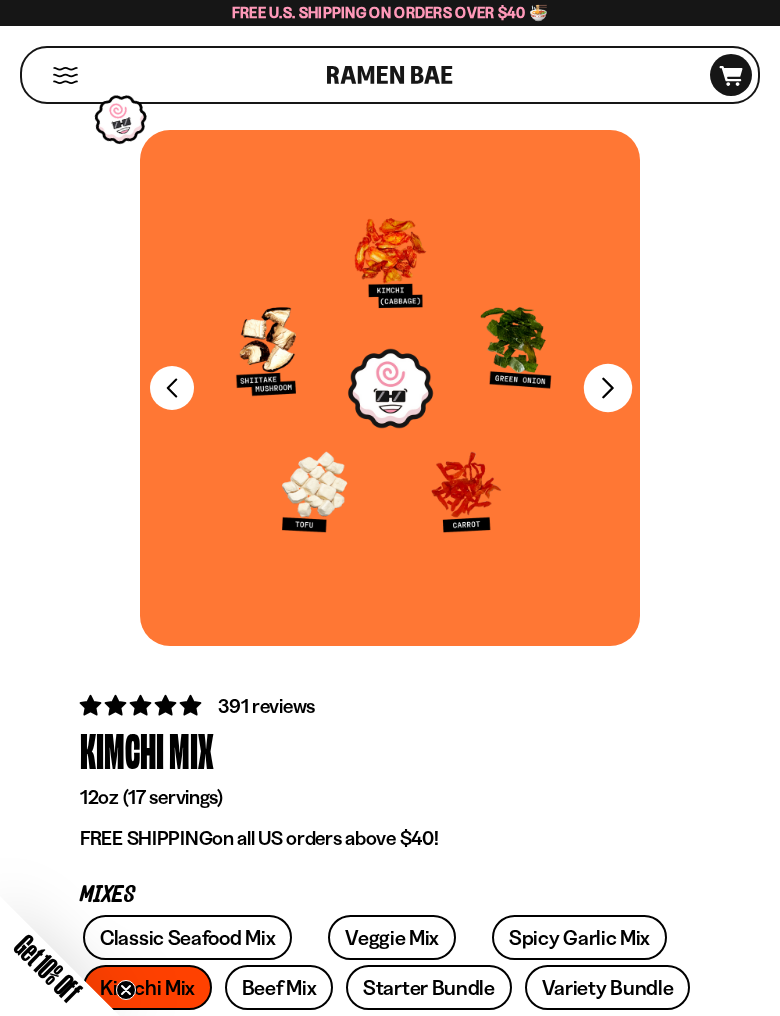 click on "FADCB6FD-DFAB-4417-9F21-029242090B77" at bounding box center (608, 388) 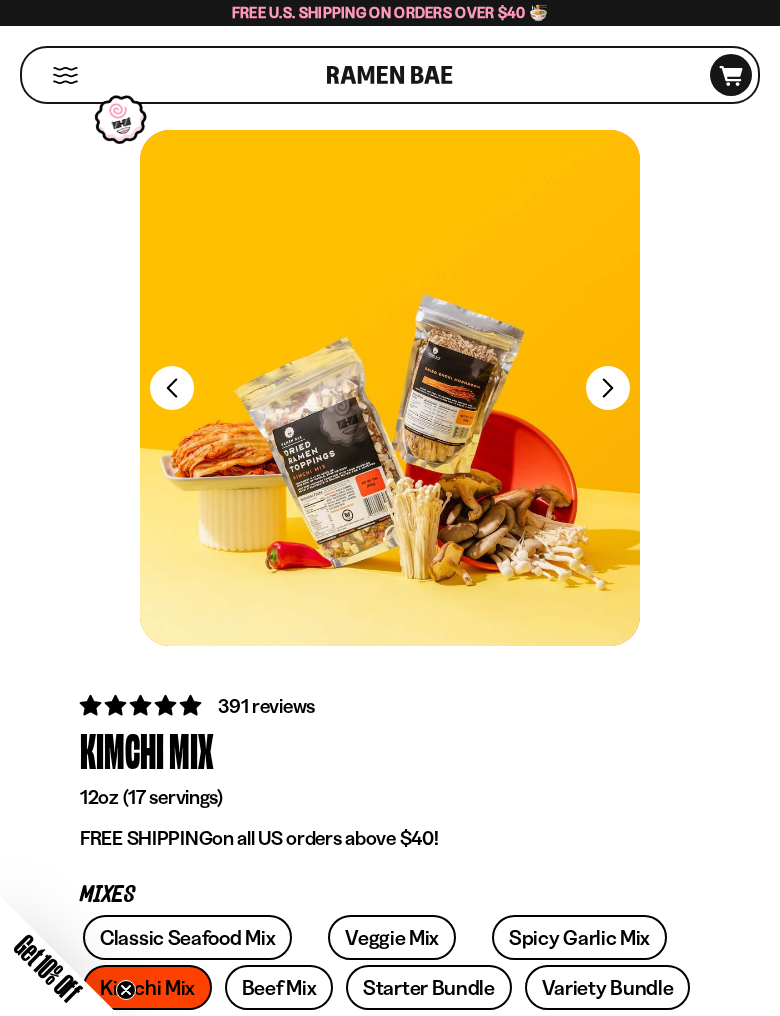 click at bounding box center [390, 388] 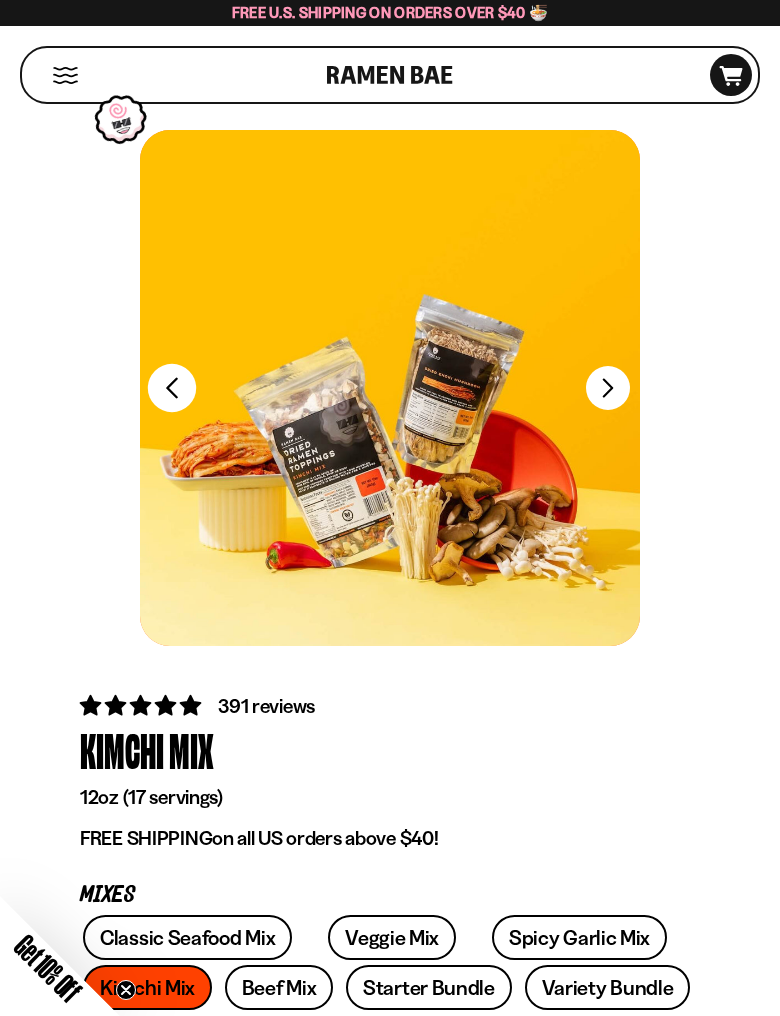 click on "FADCB6FD-DFAB-4417-9F21-029242090B77" at bounding box center [172, 388] 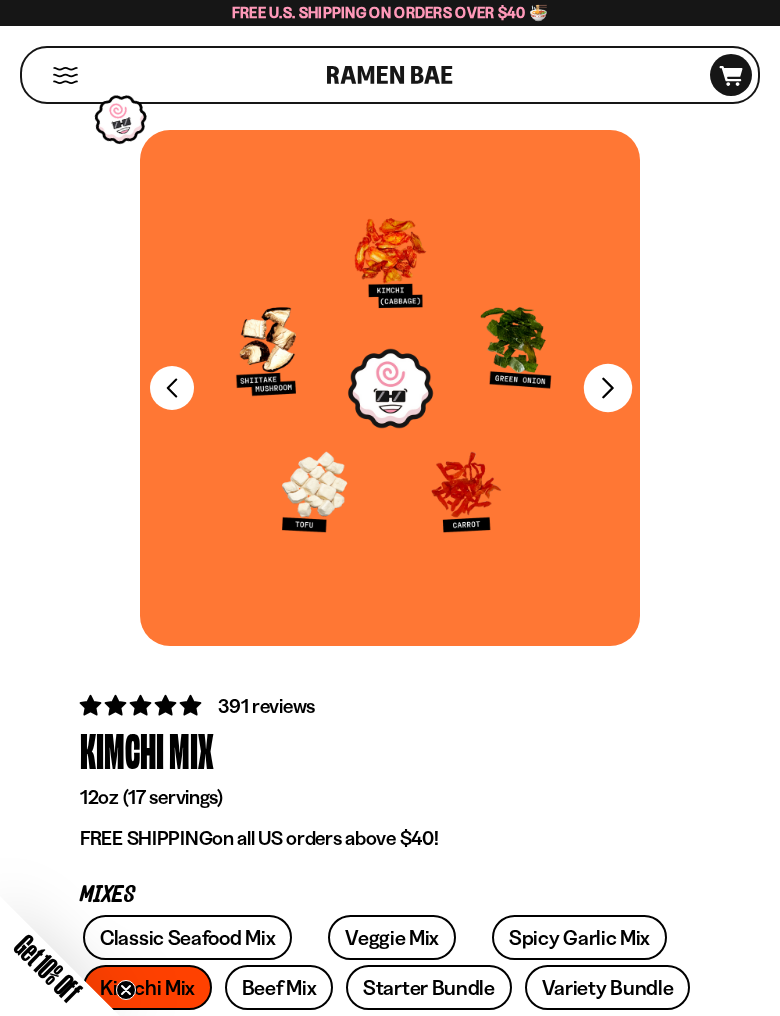 click on "FADCB6FD-DFAB-4417-9F21-029242090B77" at bounding box center [608, 388] 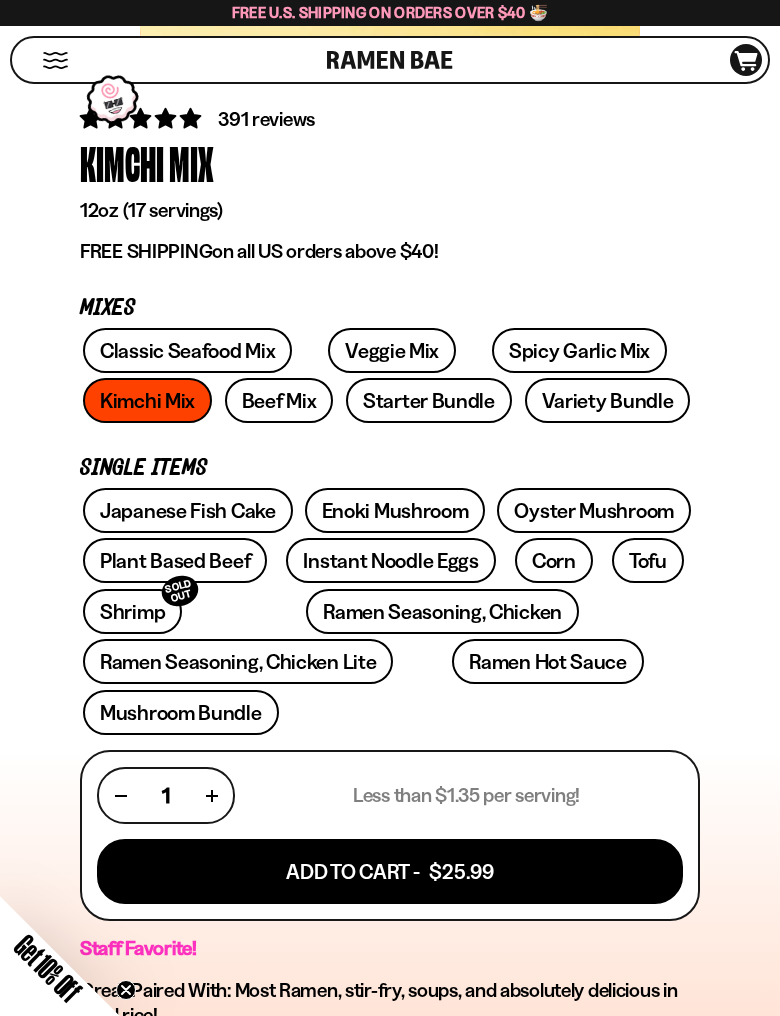 scroll, scrollTop: 600, scrollLeft: 0, axis: vertical 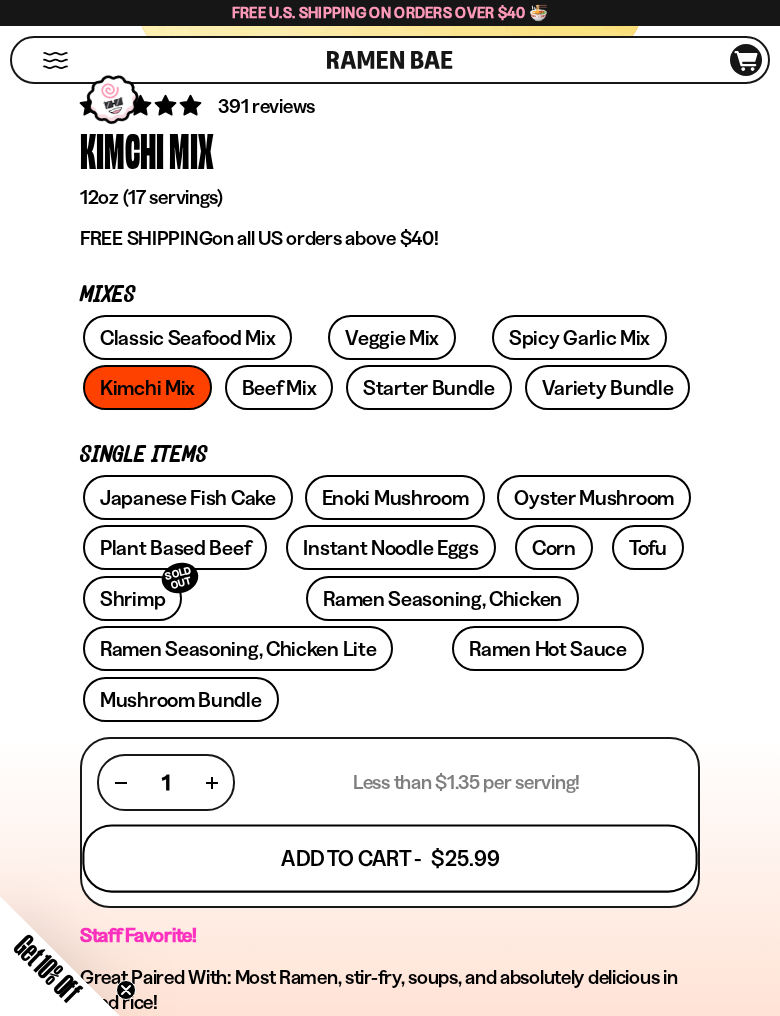 click on "Add To Cart -
$25.99" at bounding box center [389, 858] 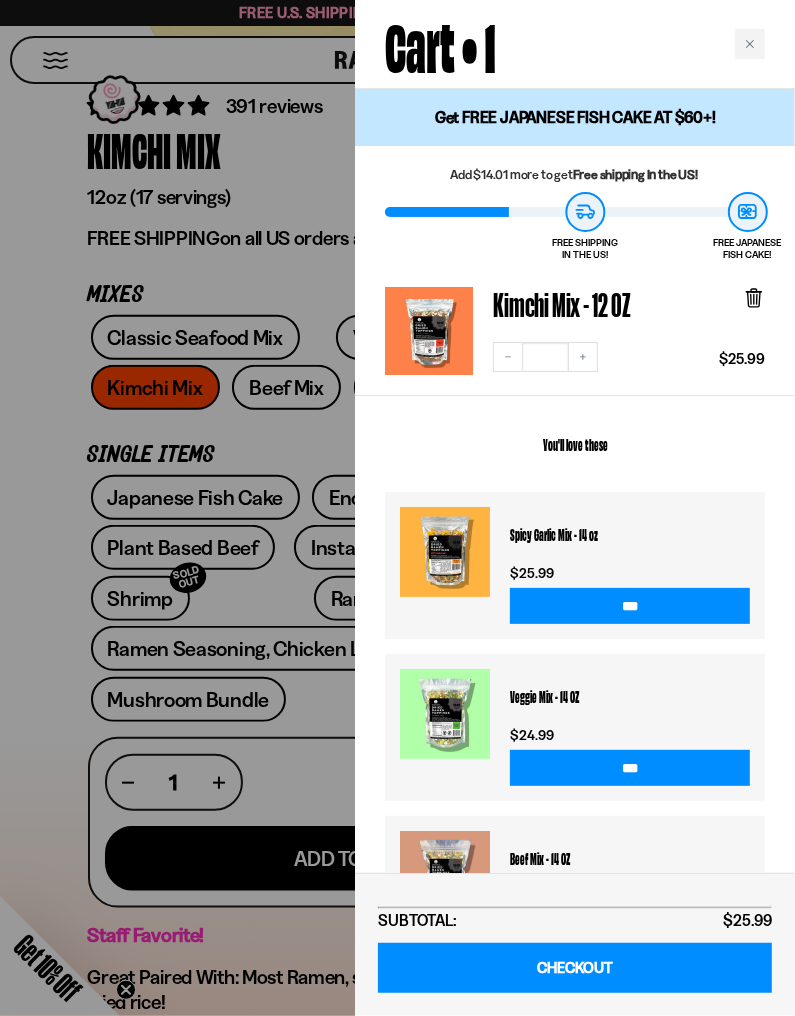 click at bounding box center (397, 508) 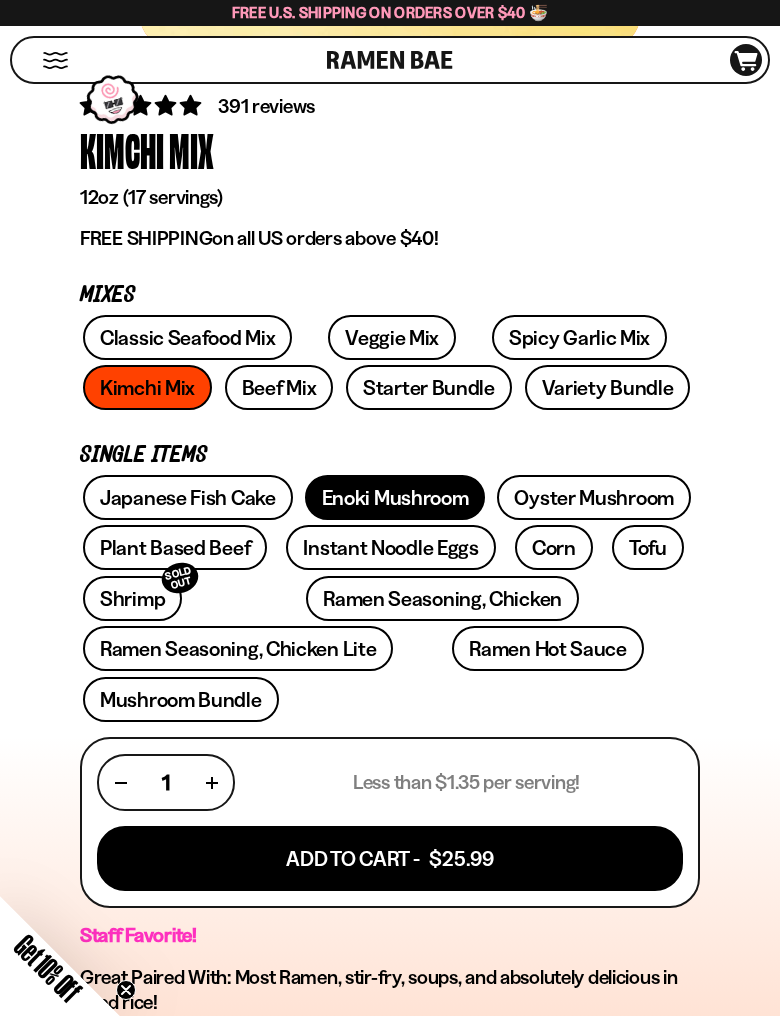 click on "Enoki Mushroom" at bounding box center (395, 497) 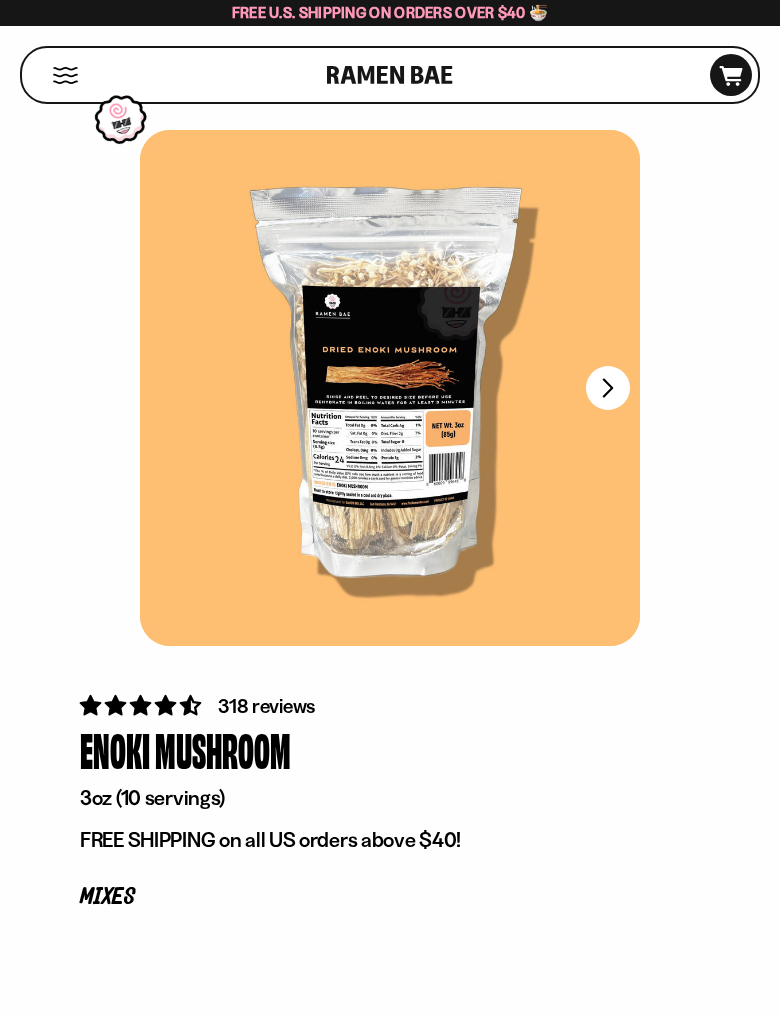 scroll, scrollTop: 0, scrollLeft: 0, axis: both 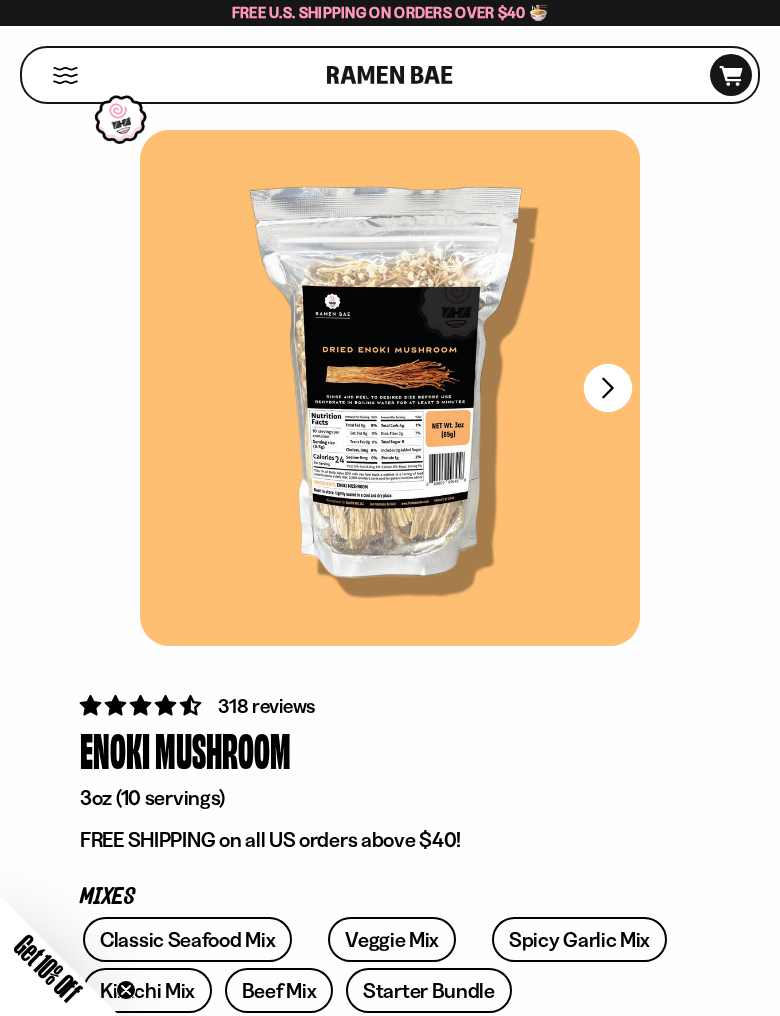 click on "FADCB6FD-DFAB-4417-9F21-029242090B77" at bounding box center (608, 388) 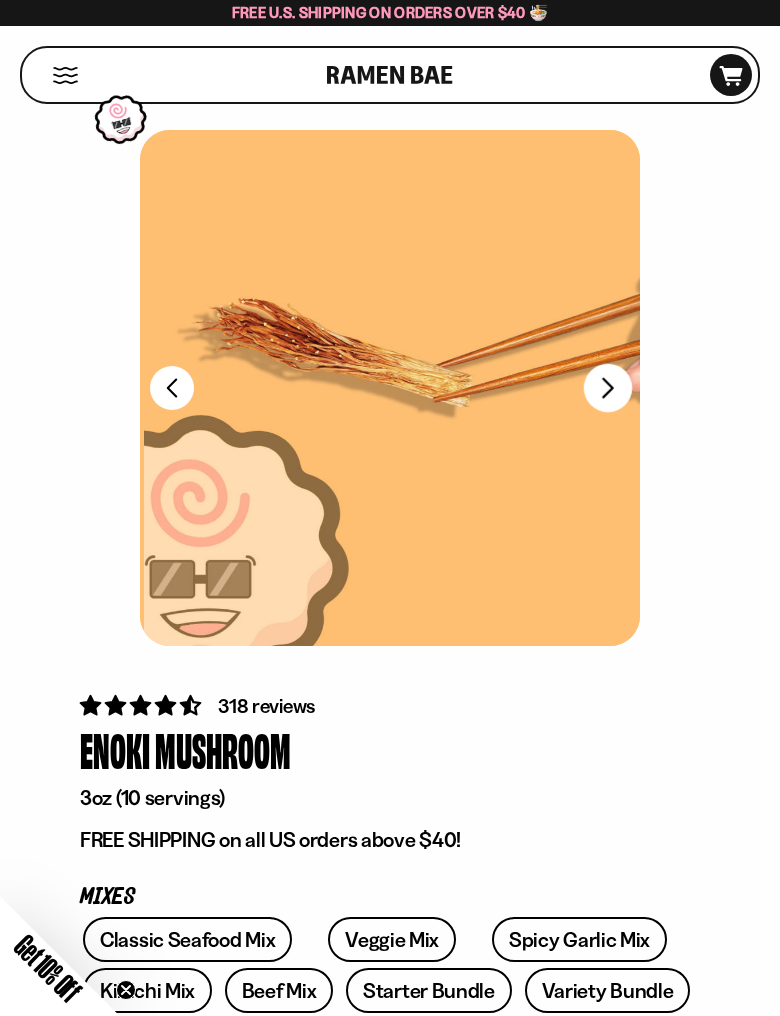click on "FADCB6FD-DFAB-4417-9F21-029242090B77" at bounding box center (608, 388) 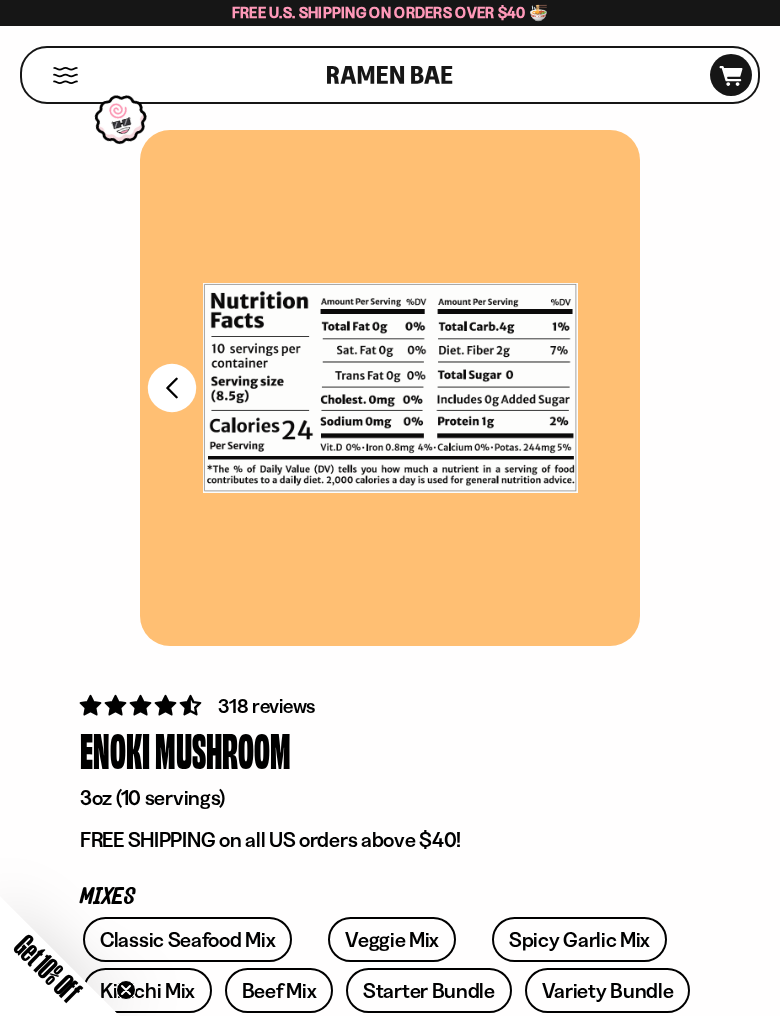 click on "FADCB6FD-DFAB-4417-9F21-029242090B77" at bounding box center (172, 388) 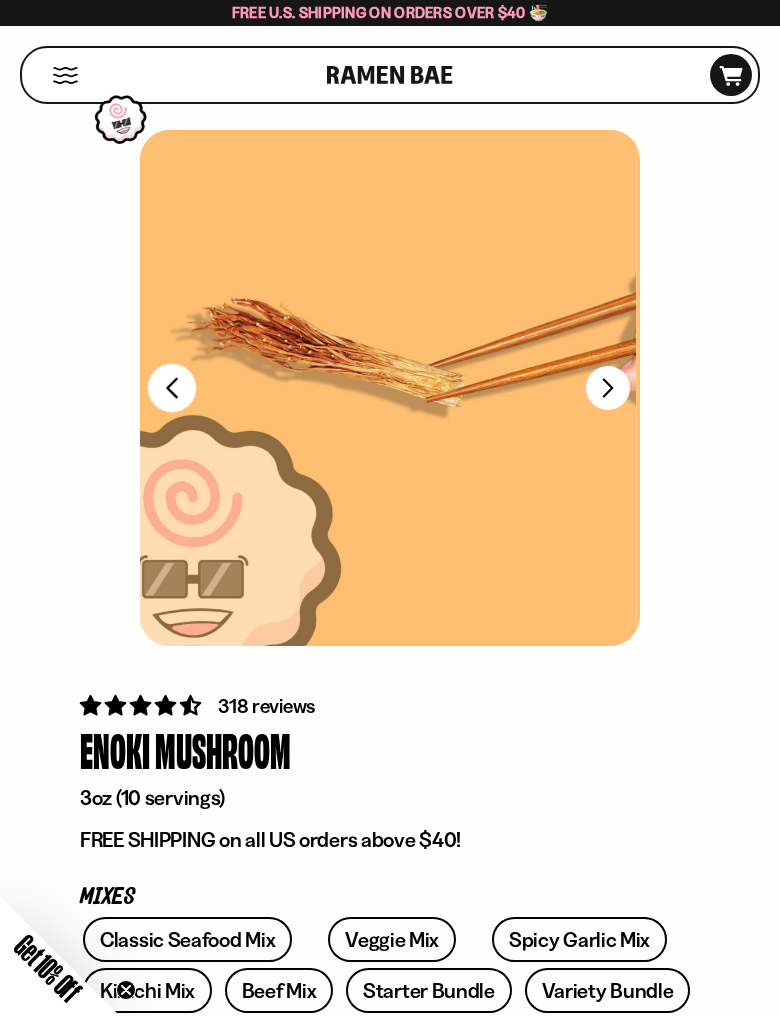 click on "FADCB6FD-DFAB-4417-9F21-029242090B77" at bounding box center [172, 388] 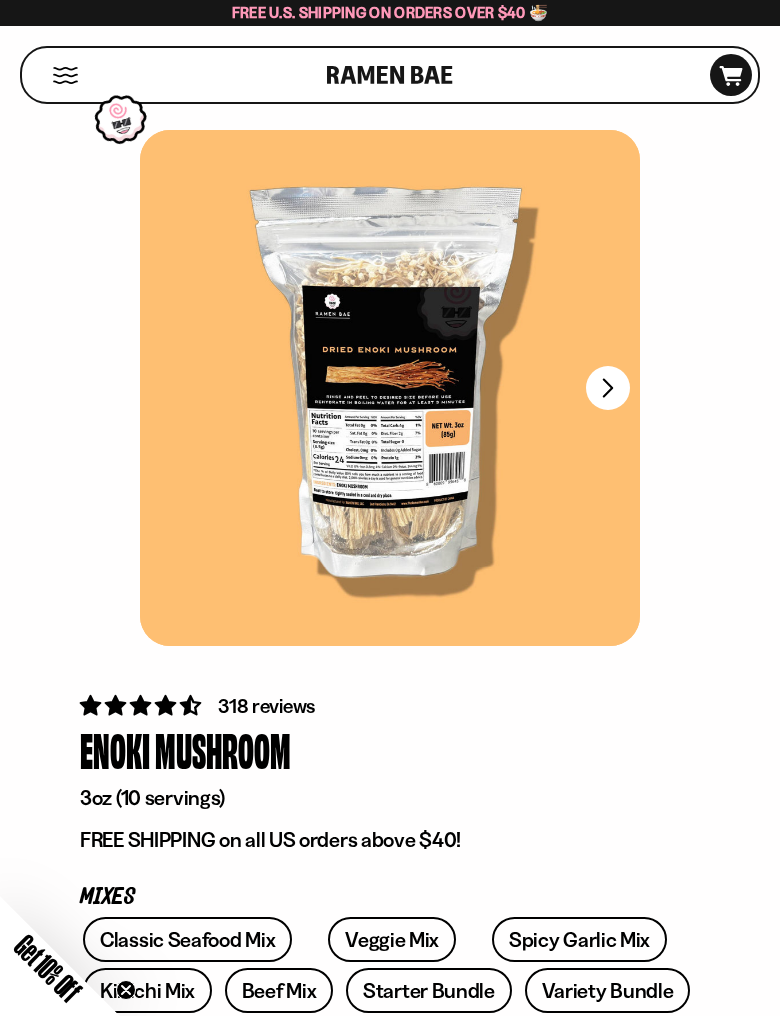 click on "318 reviews" at bounding box center (390, 705) 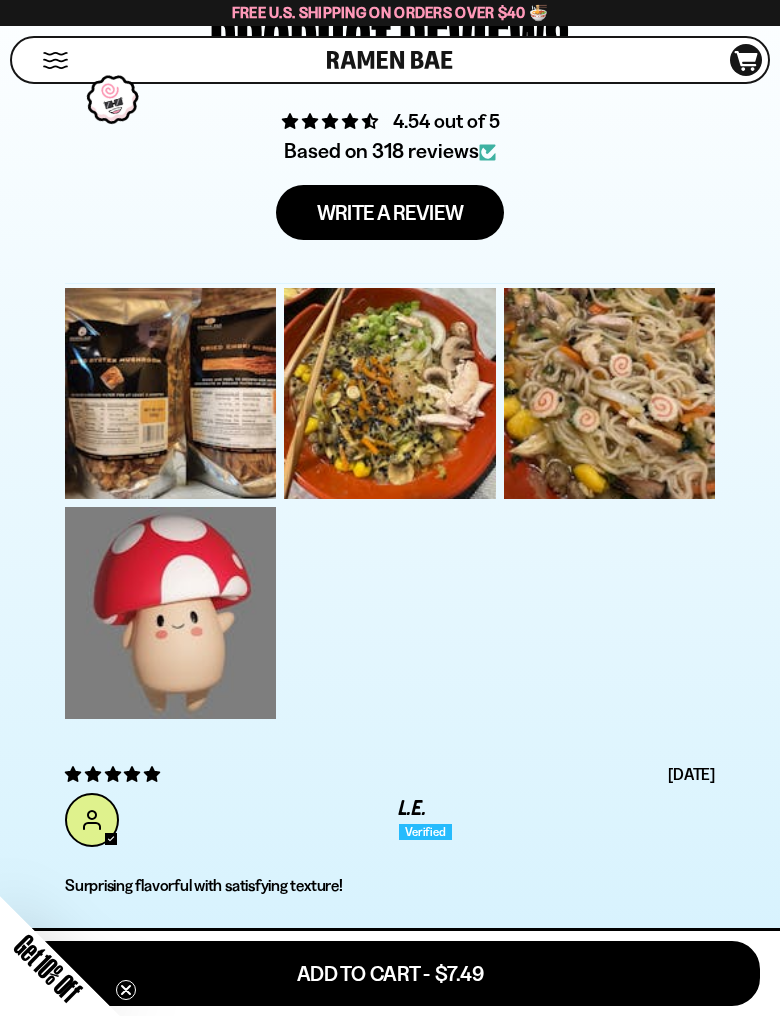 scroll, scrollTop: 5704, scrollLeft: 0, axis: vertical 